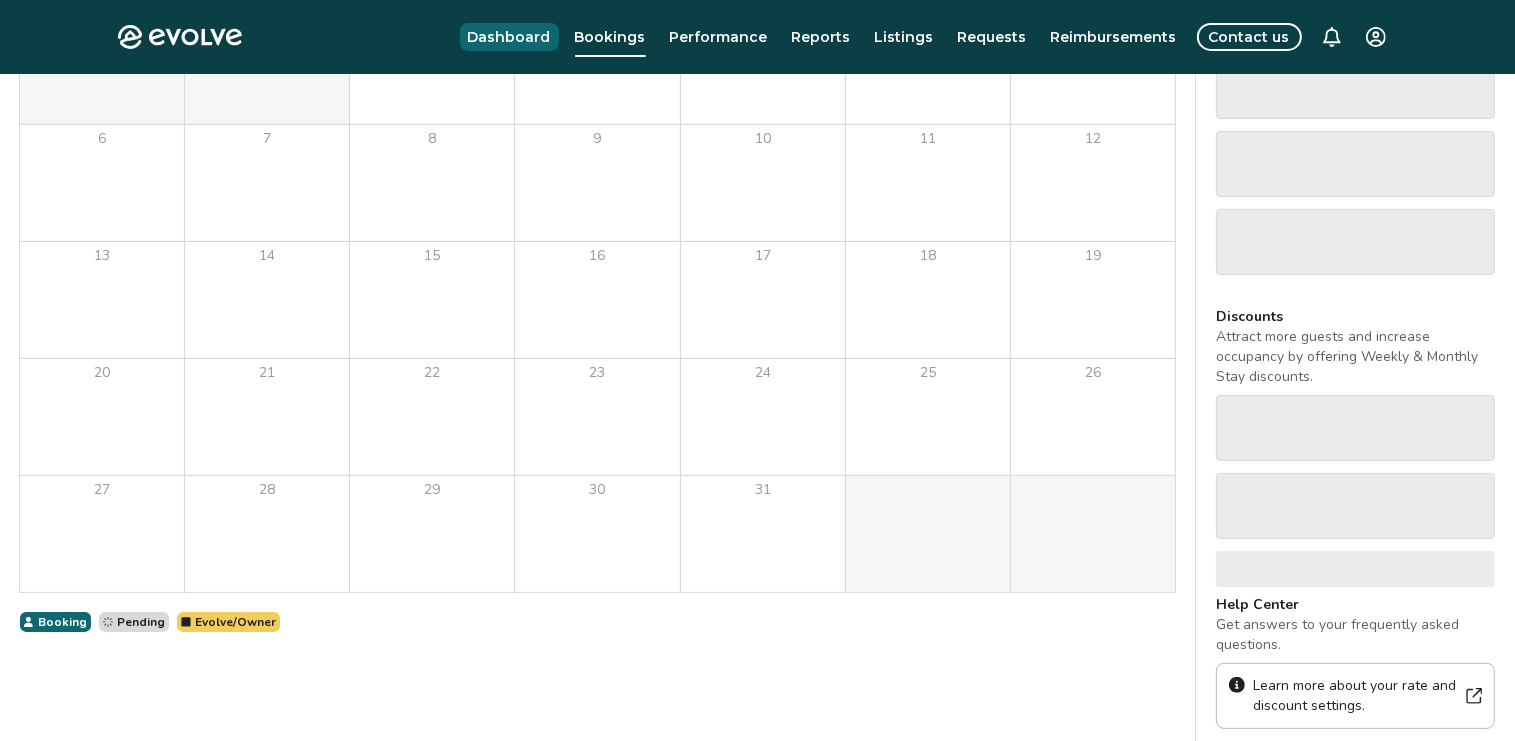 scroll, scrollTop: 294, scrollLeft: 0, axis: vertical 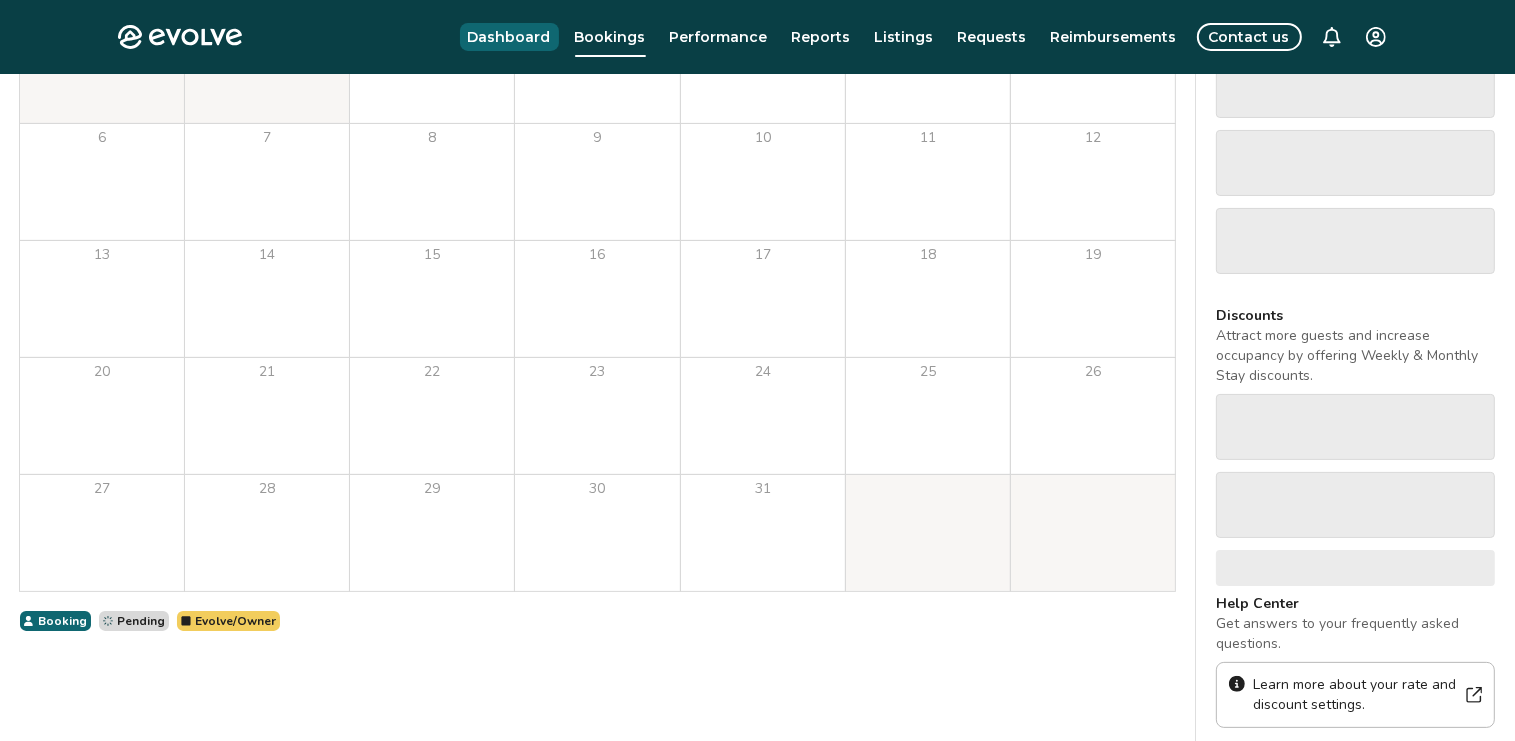 click on "Dashboard" at bounding box center (509, 37) 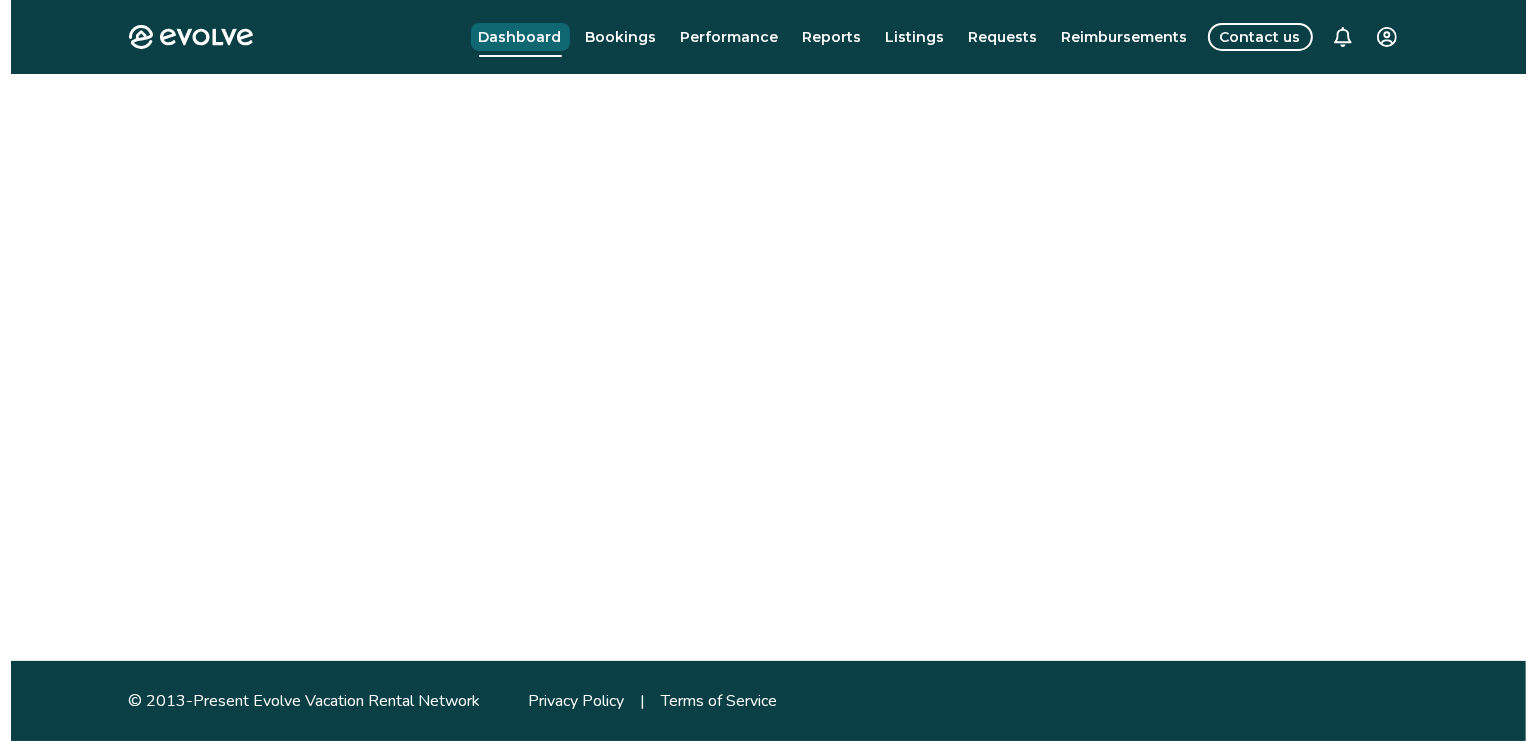 scroll, scrollTop: 0, scrollLeft: 0, axis: both 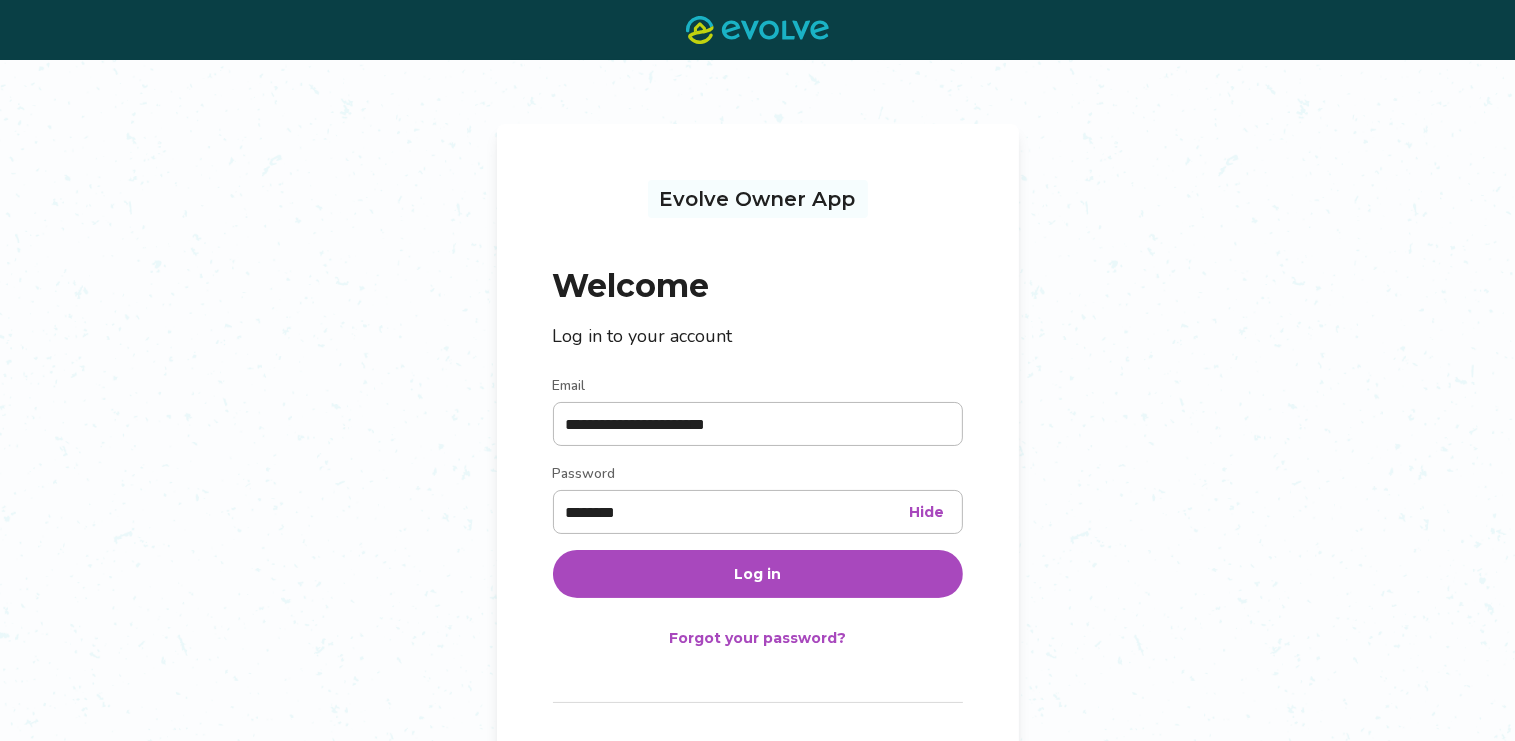 click on "Log in" at bounding box center [758, 574] 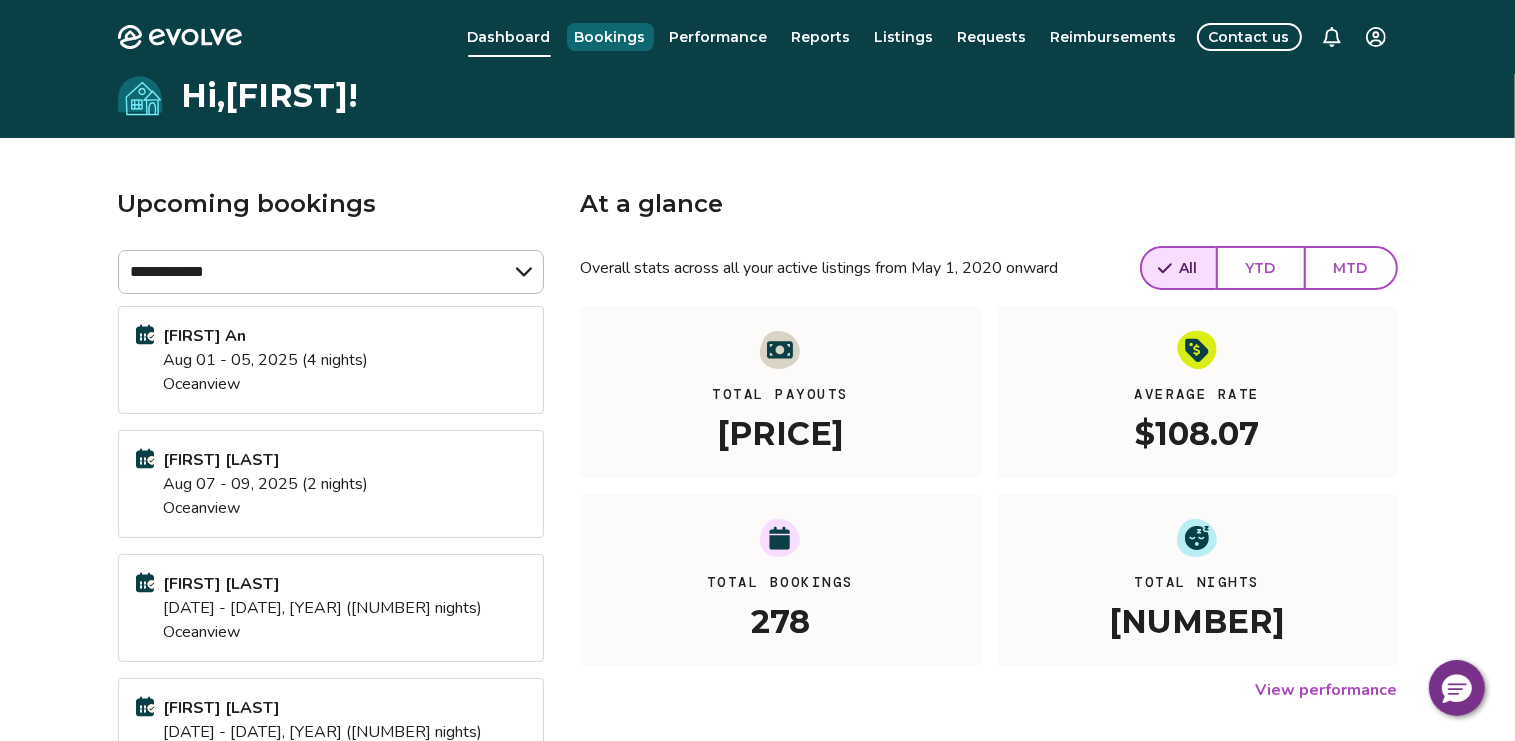 click on "Bookings" at bounding box center (610, 37) 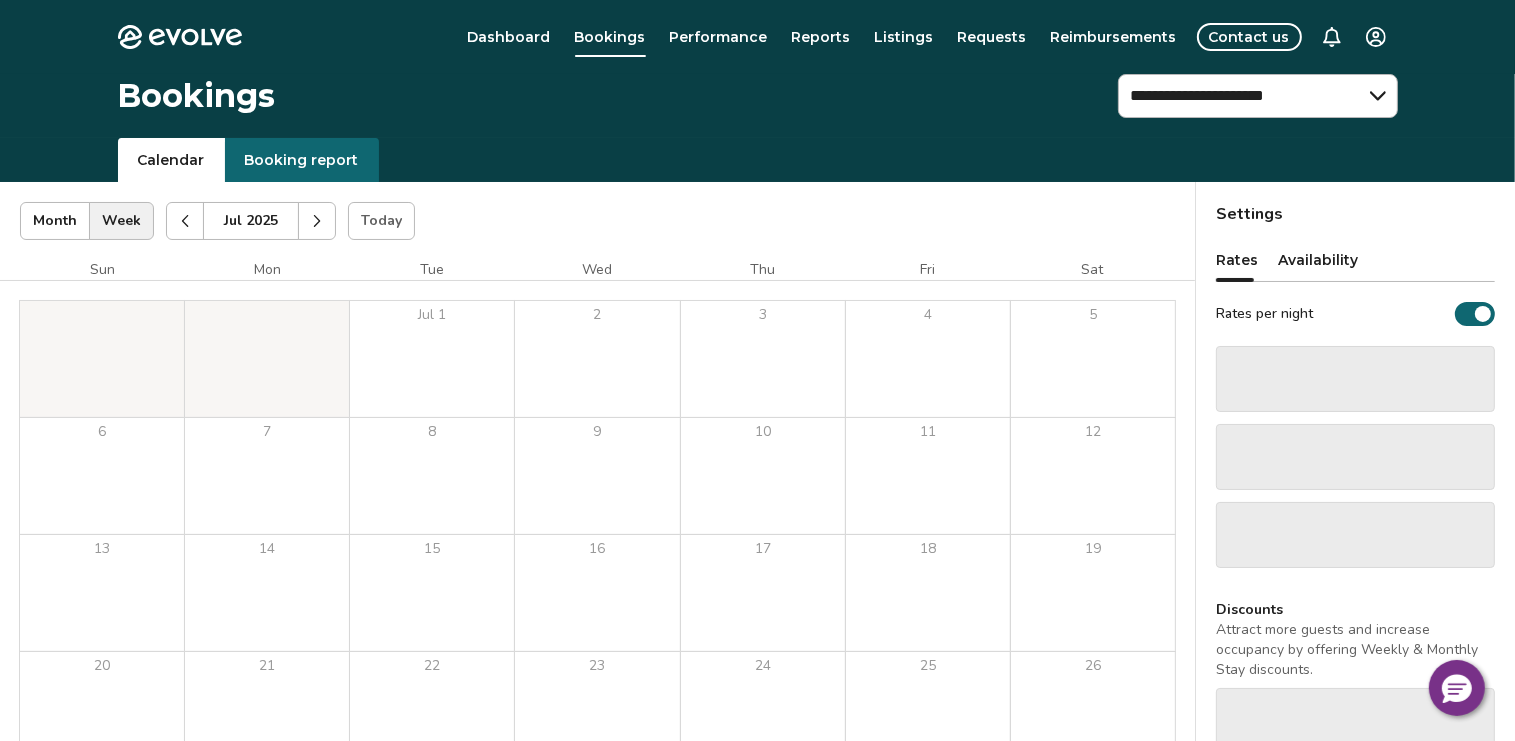 click 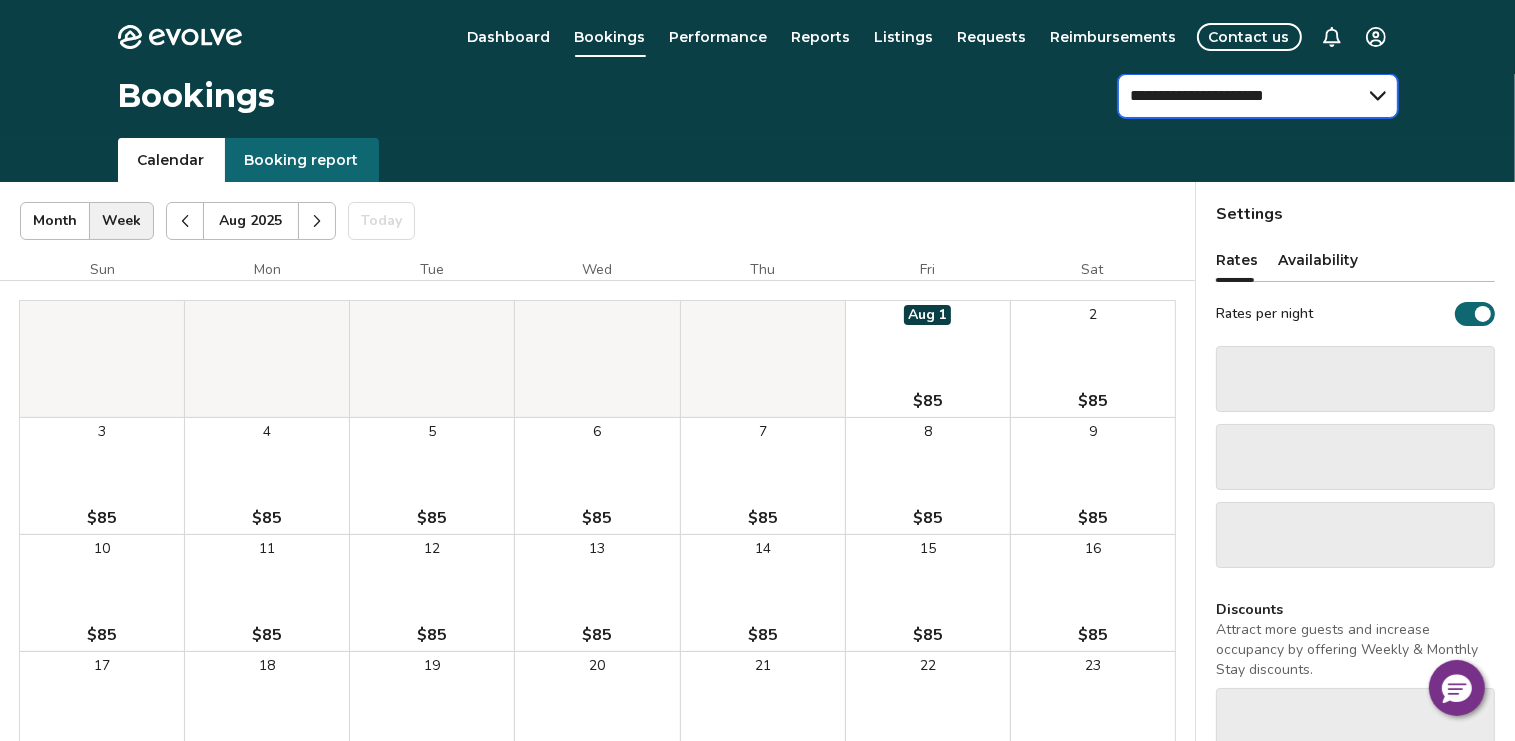 click on "**********" at bounding box center (1258, 96) 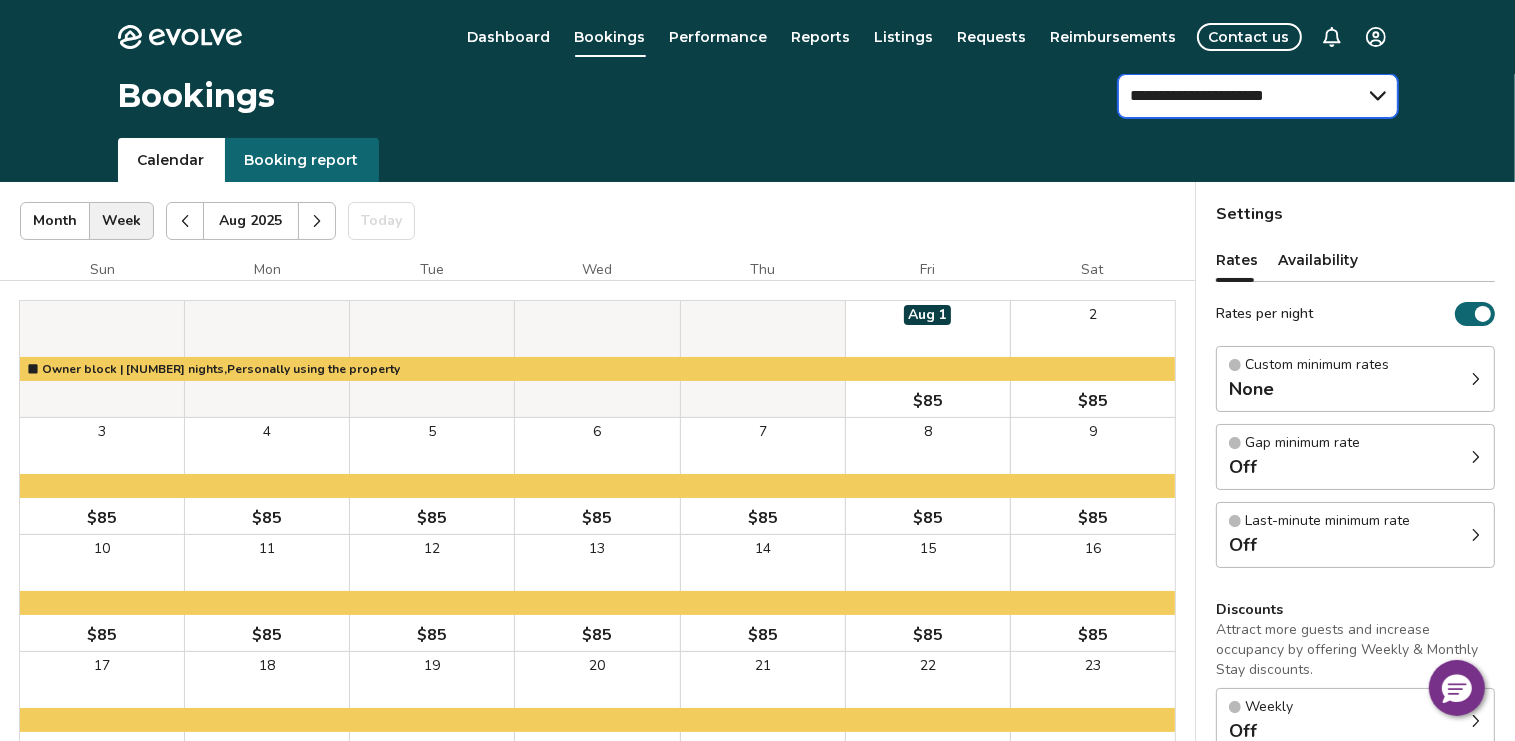 click on "**********" at bounding box center [1258, 96] 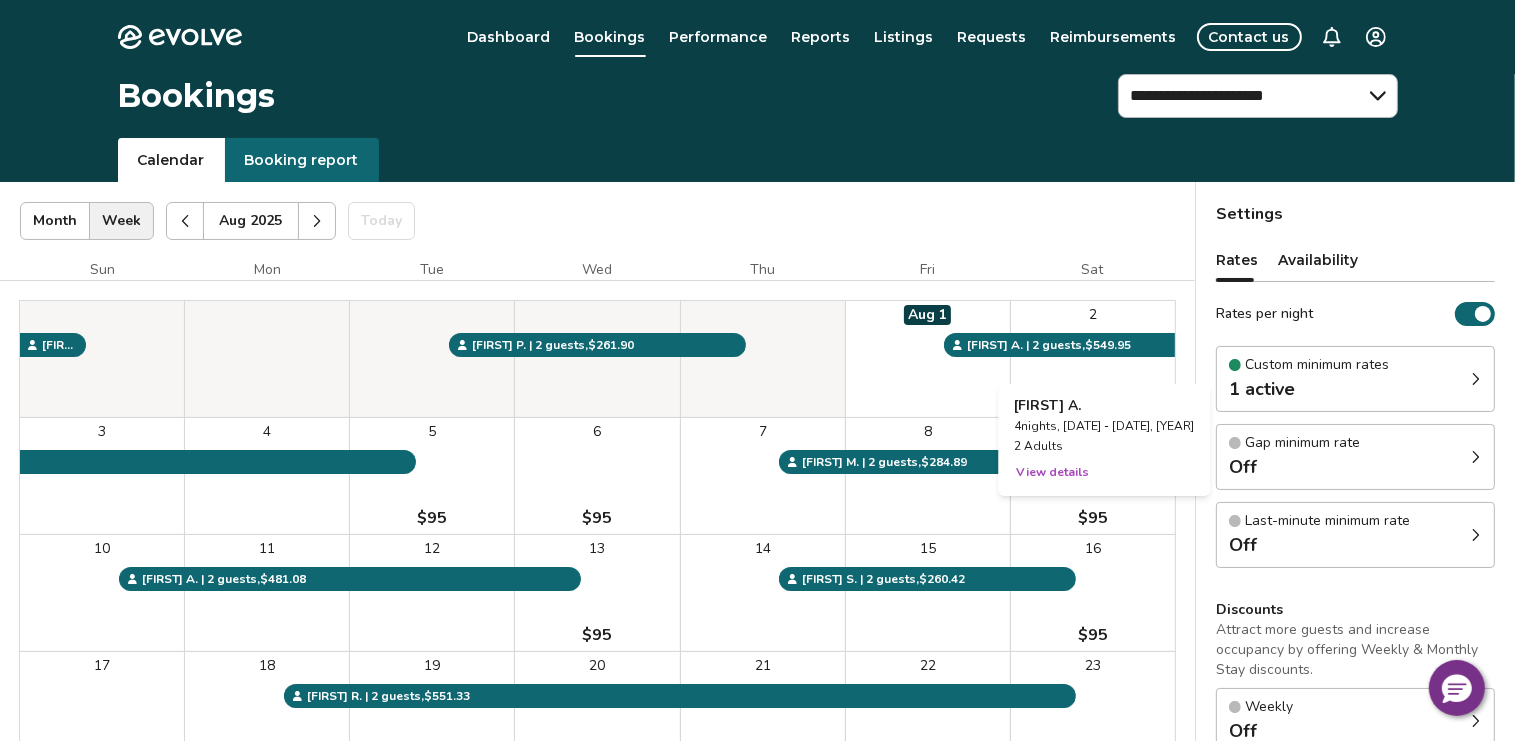 click on "2" at bounding box center (1093, 359) 